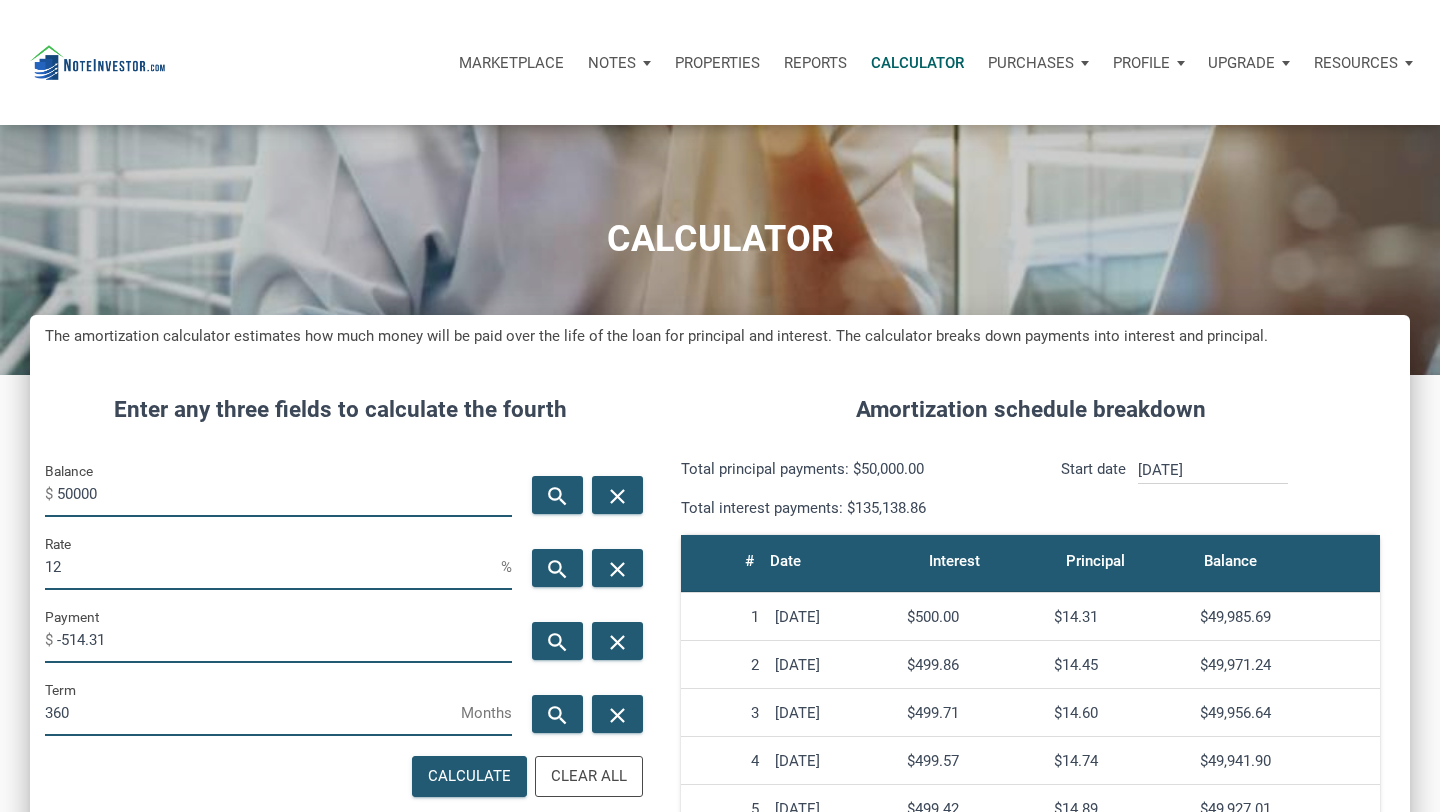 scroll, scrollTop: 307, scrollLeft: 0, axis: vertical 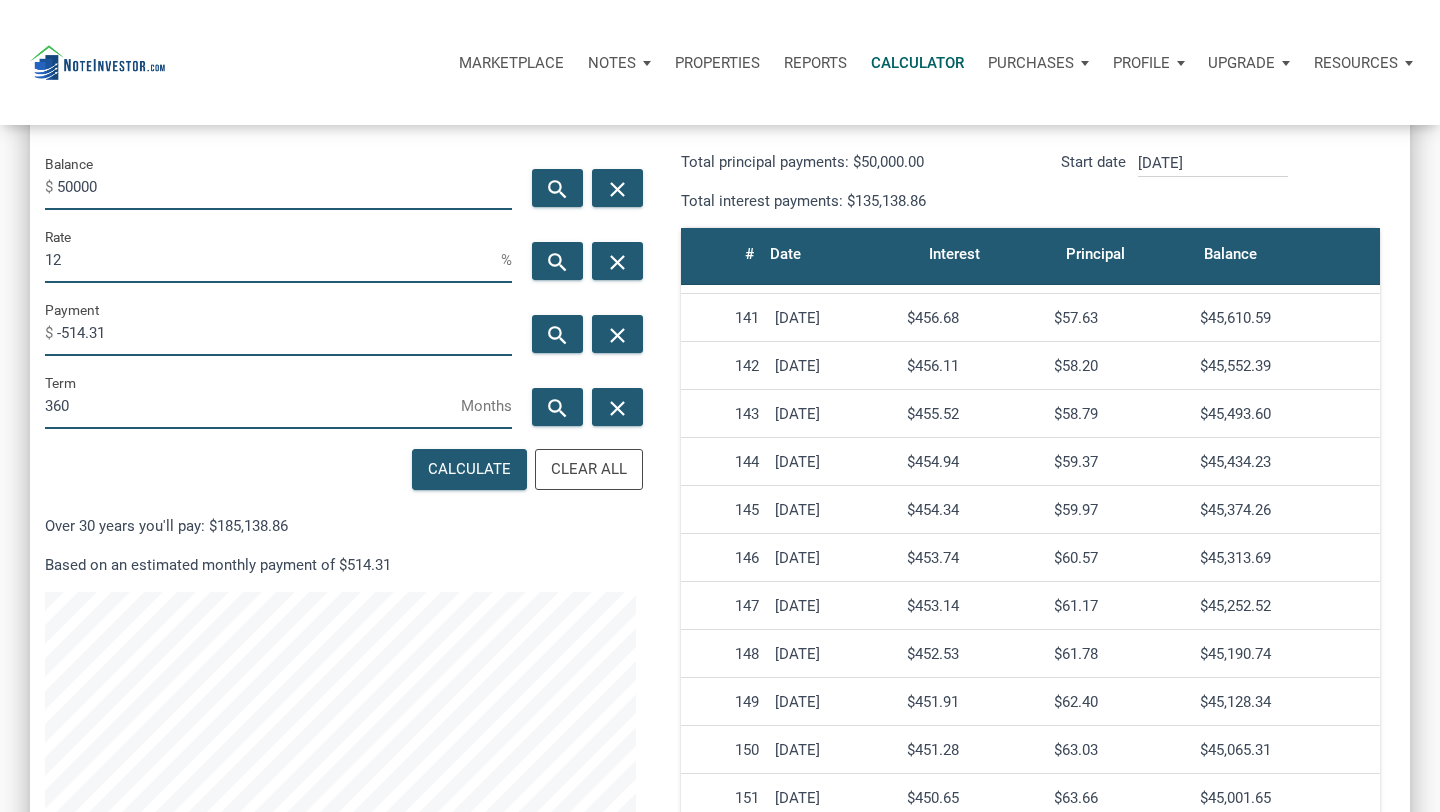 click on "50000" at bounding box center [284, 187] 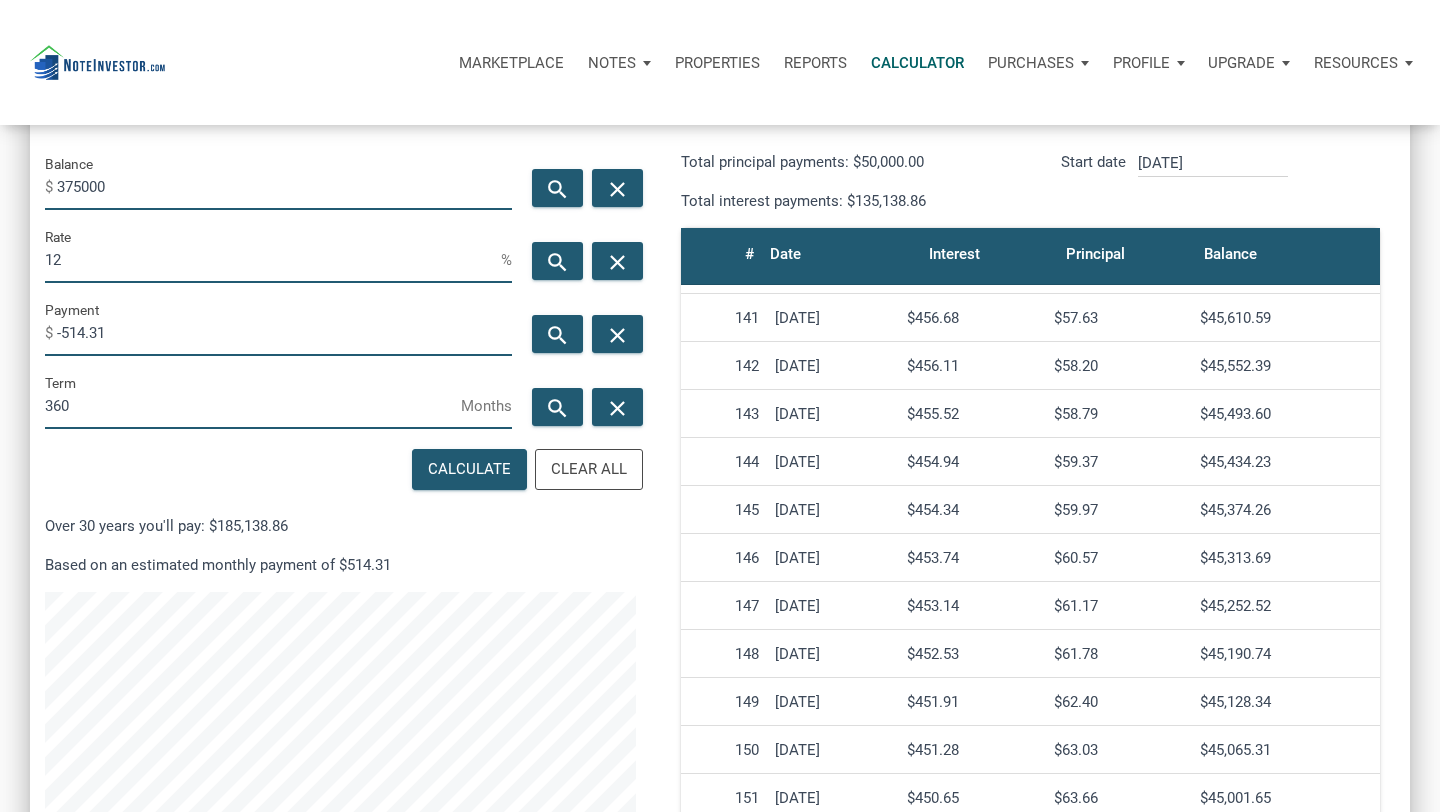 type on "375000" 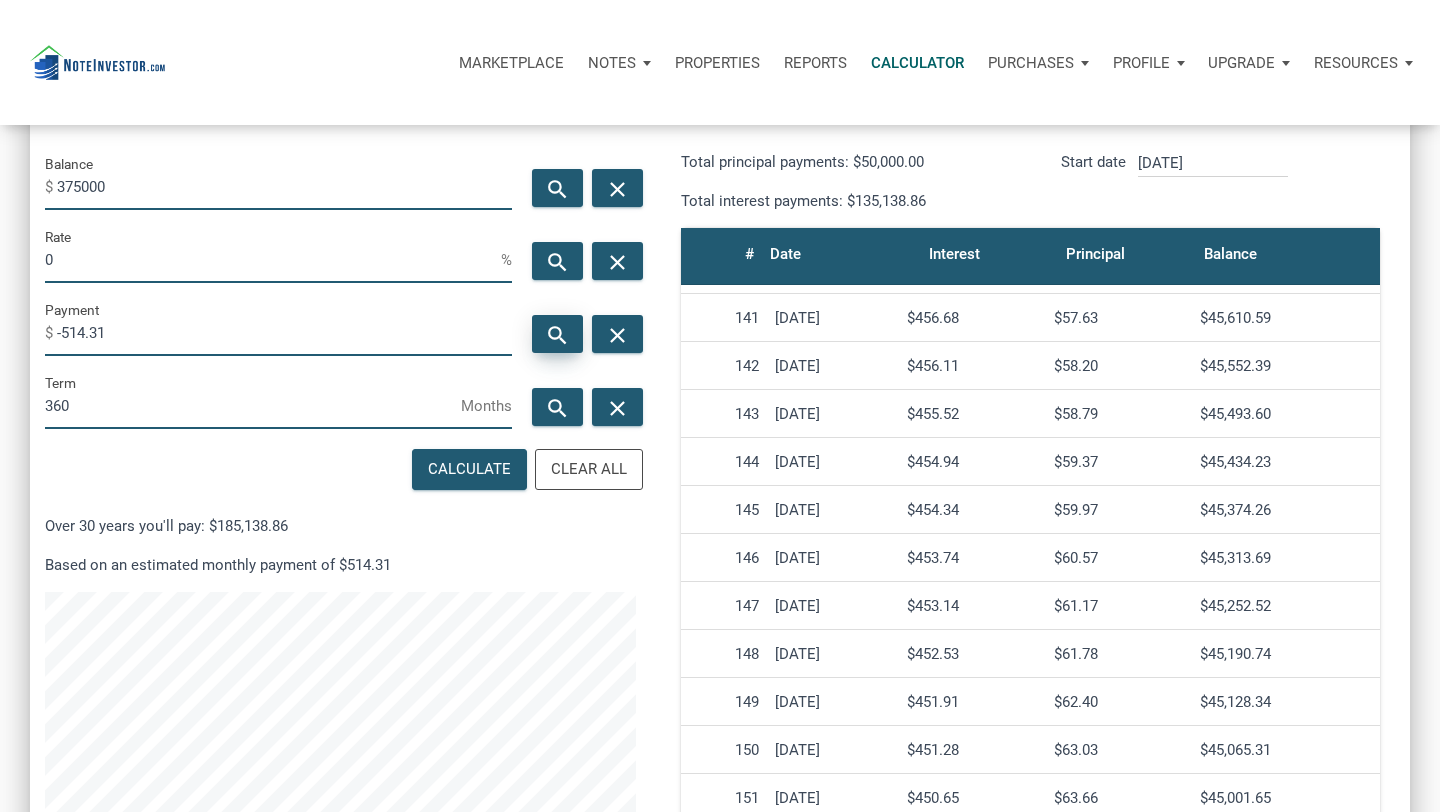 type on "0" 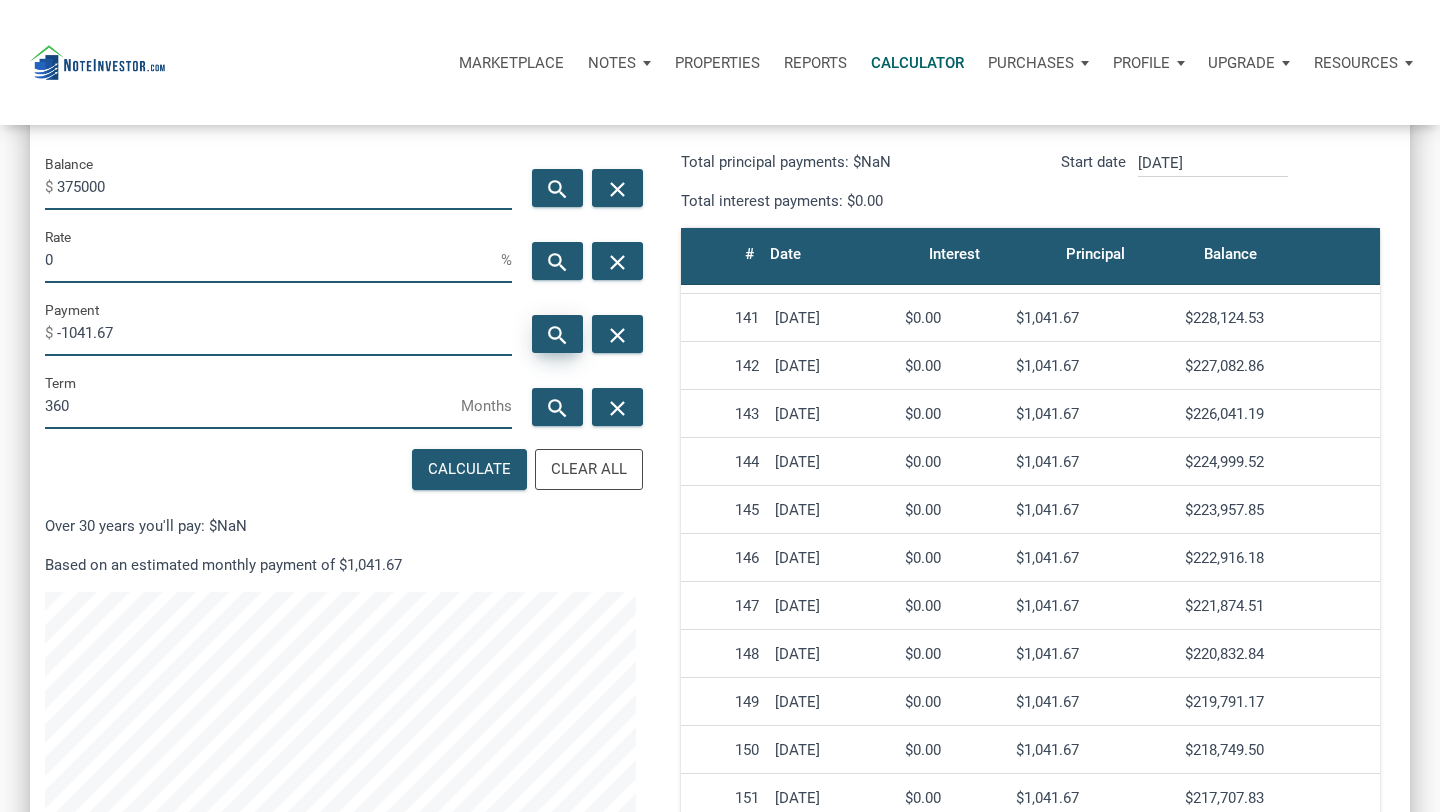 scroll, scrollTop: 999036, scrollLeft: 998620, axis: both 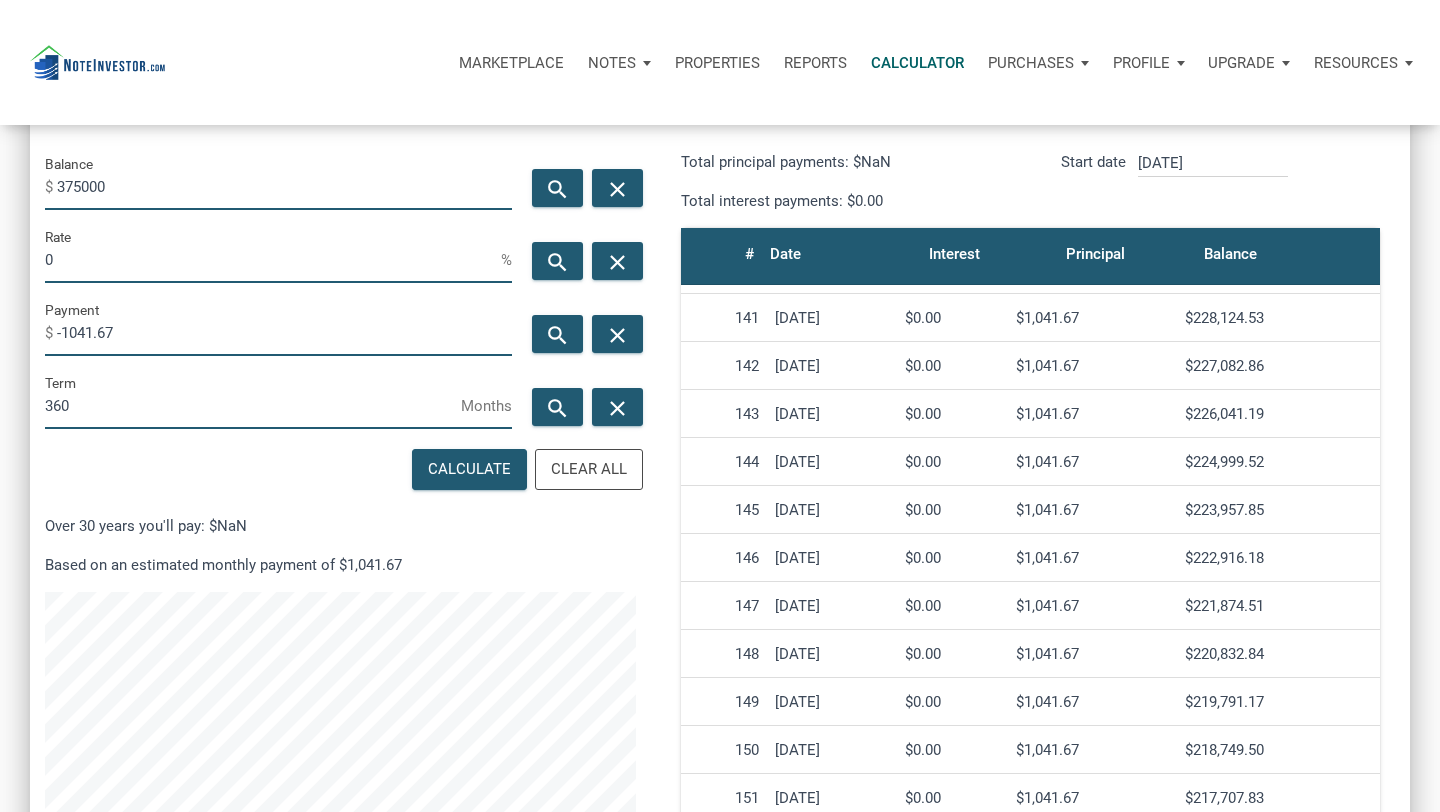 click on "0" at bounding box center [273, 260] 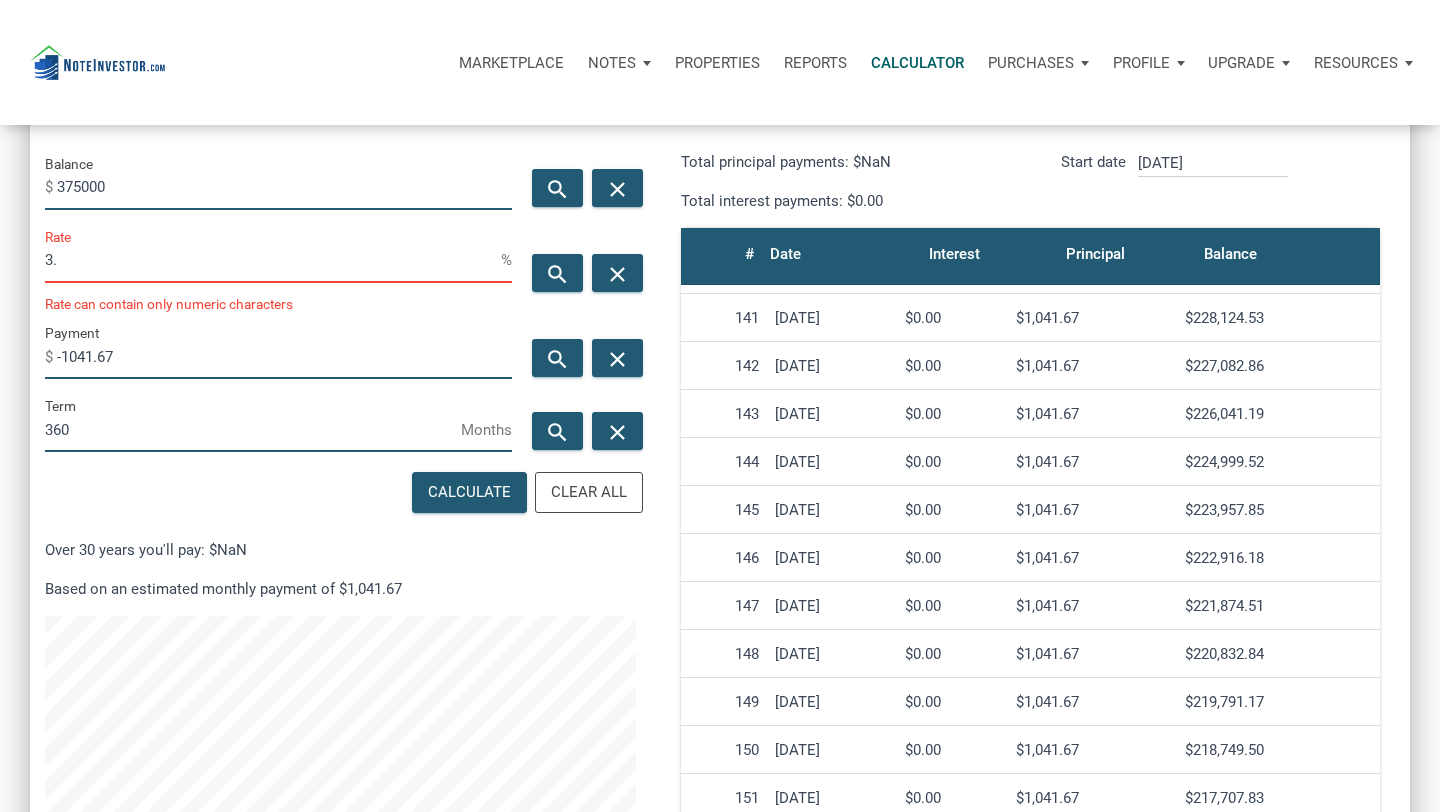 scroll, scrollTop: 999012, scrollLeft: 998620, axis: both 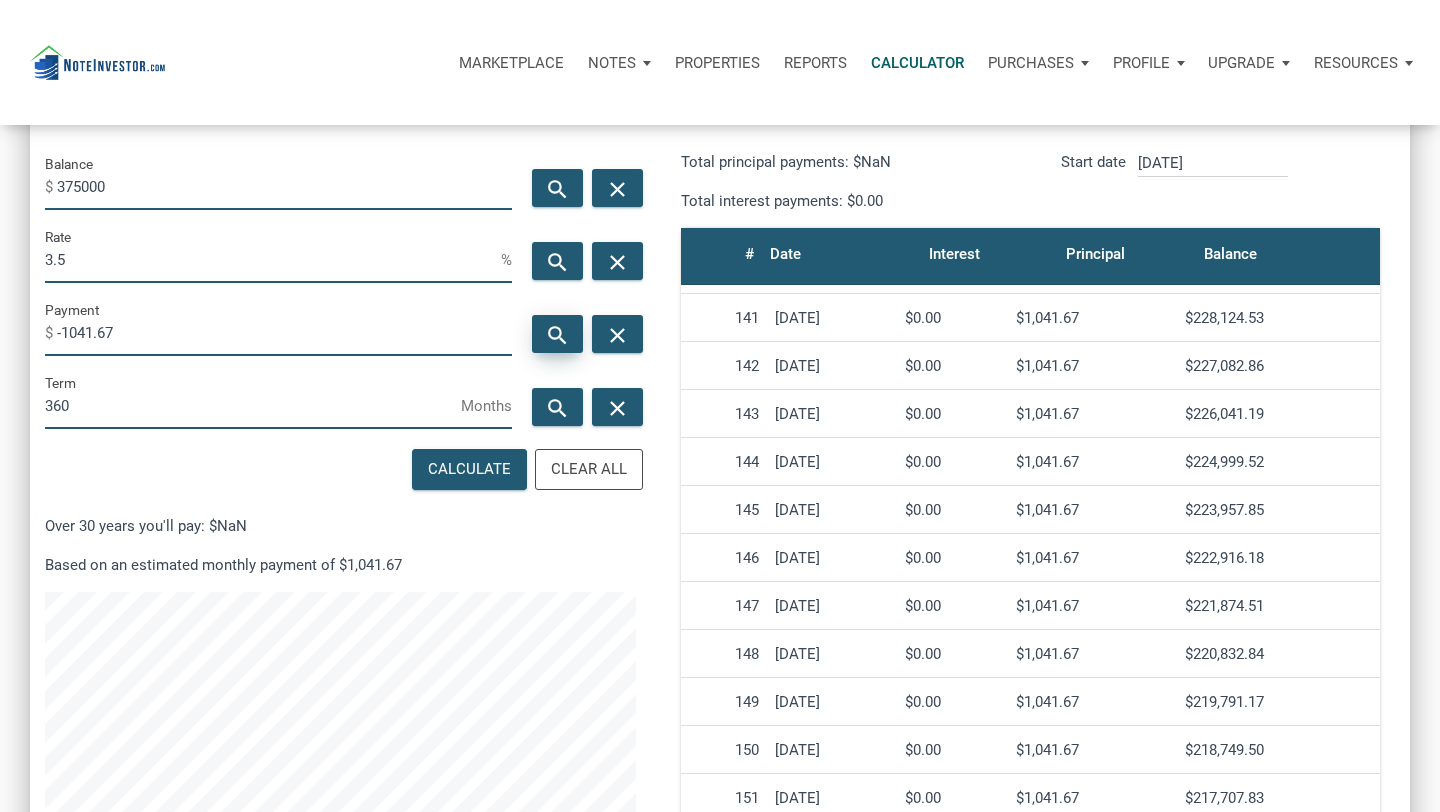 type on "3.5" 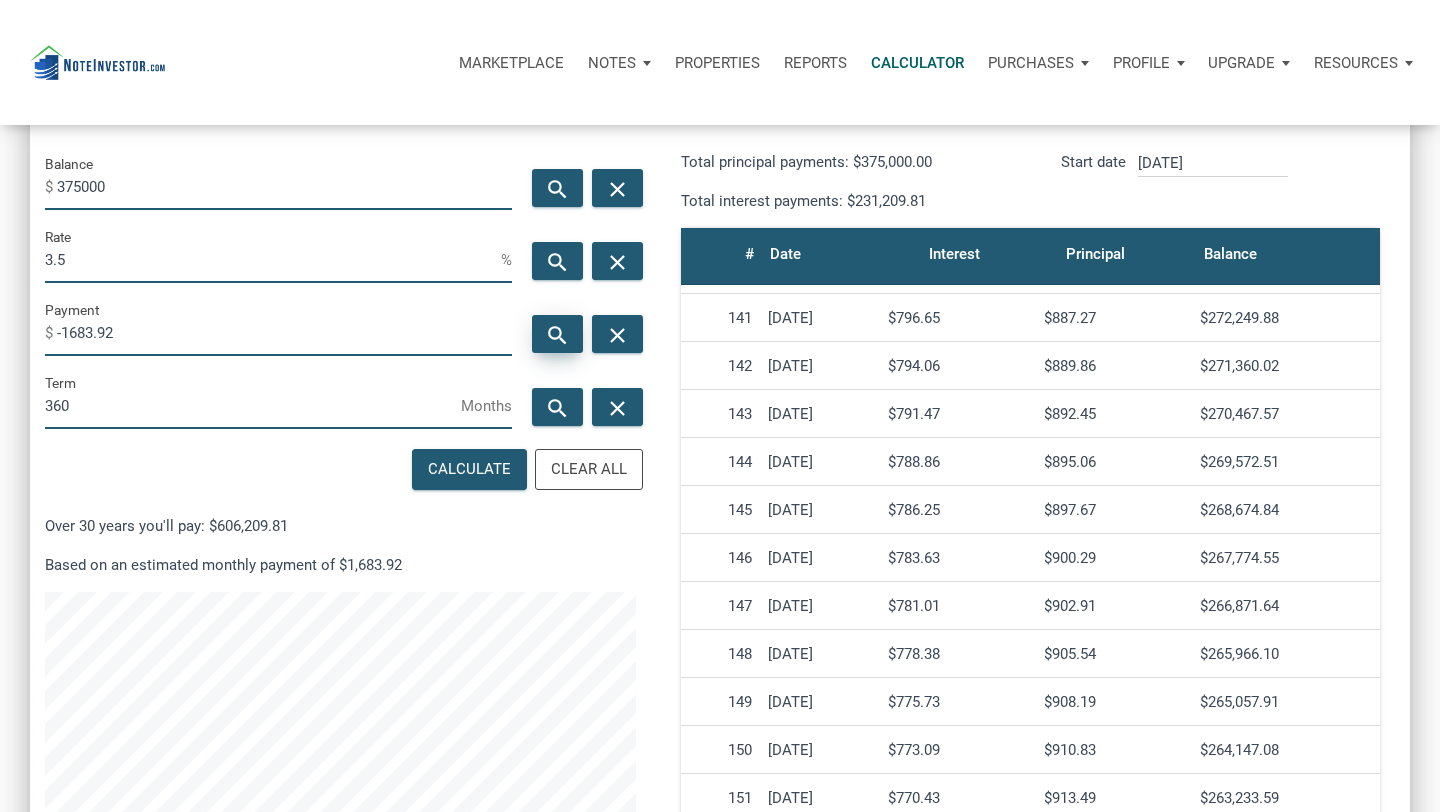 scroll, scrollTop: 999036, scrollLeft: 998620, axis: both 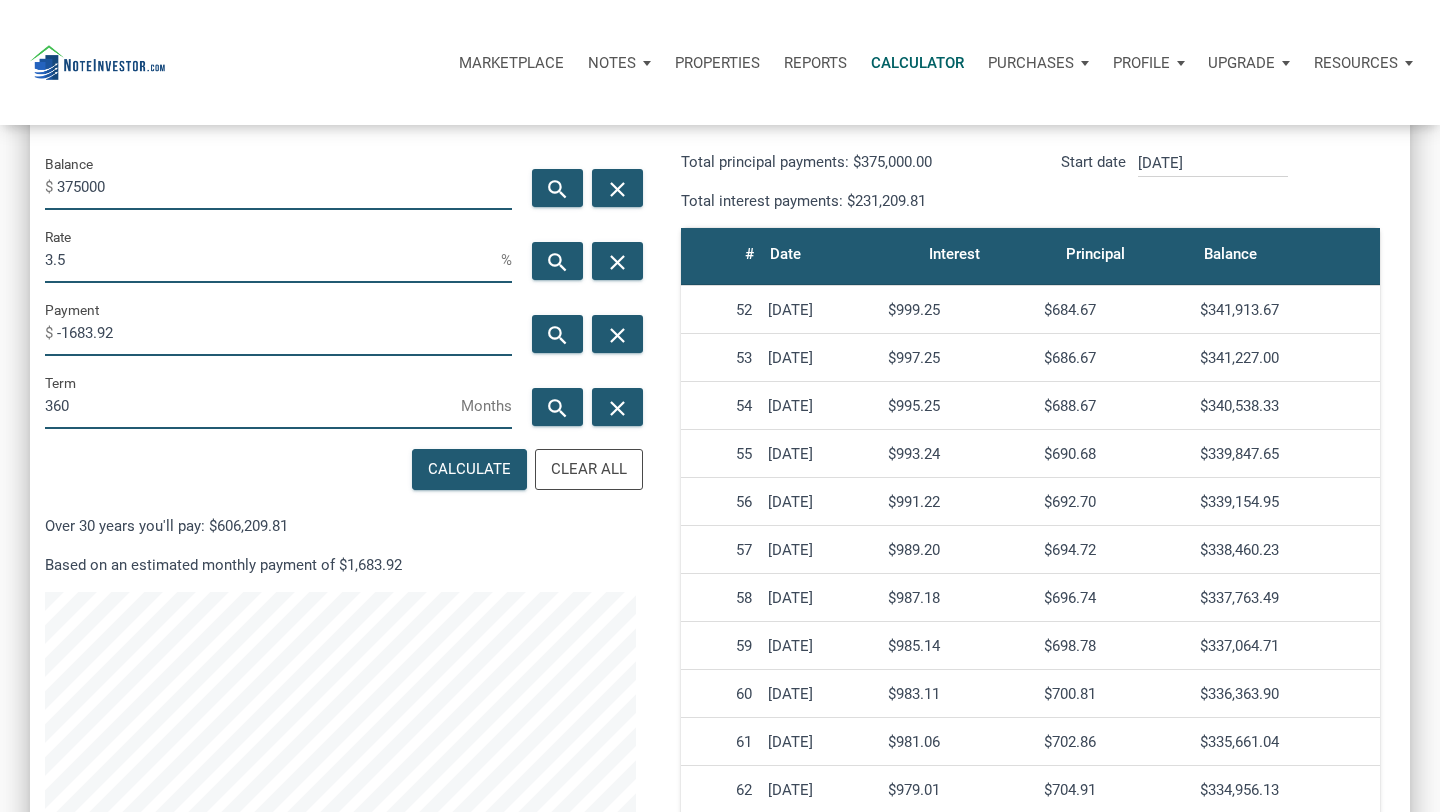 drag, startPoint x: 1297, startPoint y: 695, endPoint x: 1203, endPoint y: 695, distance: 94 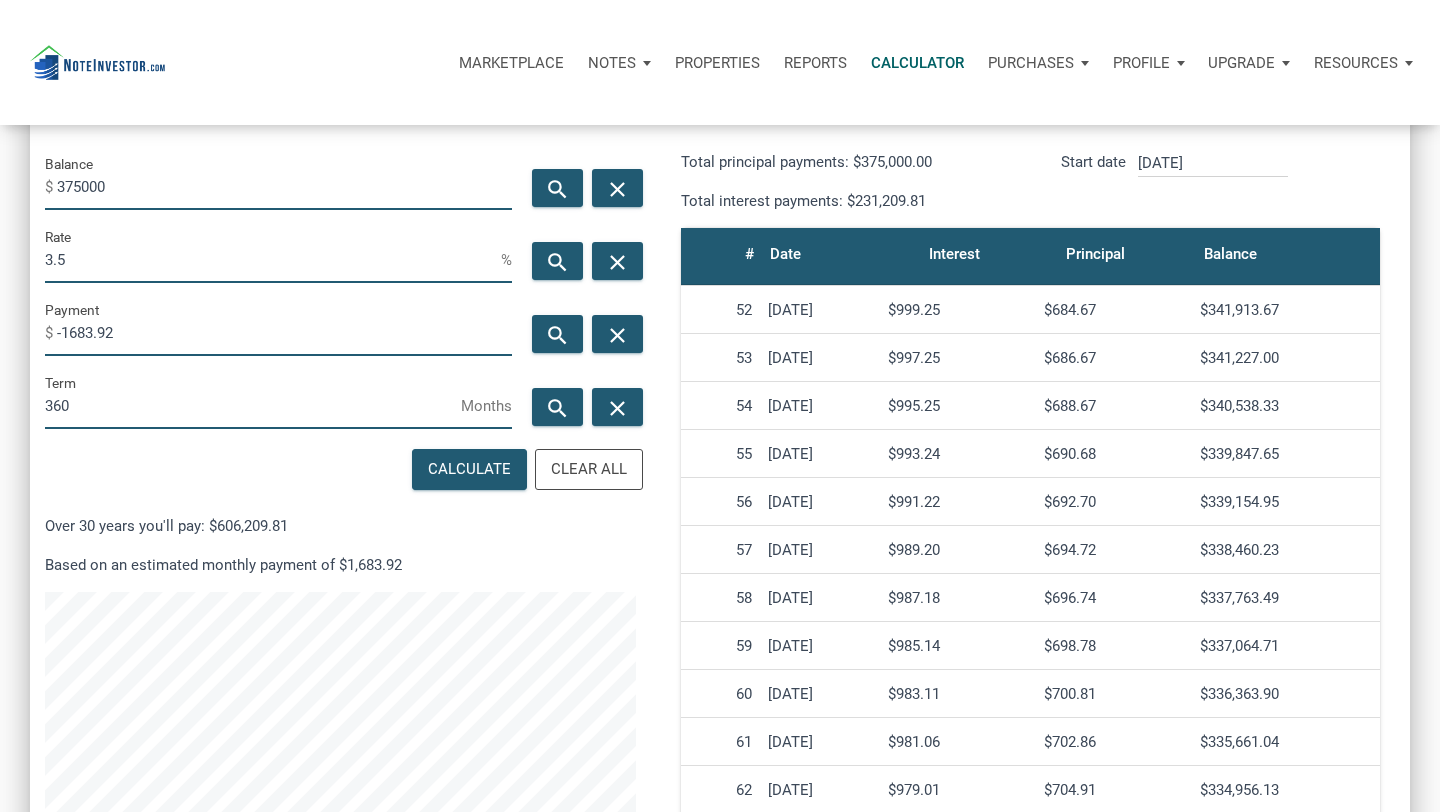 copy on "$336,363.90" 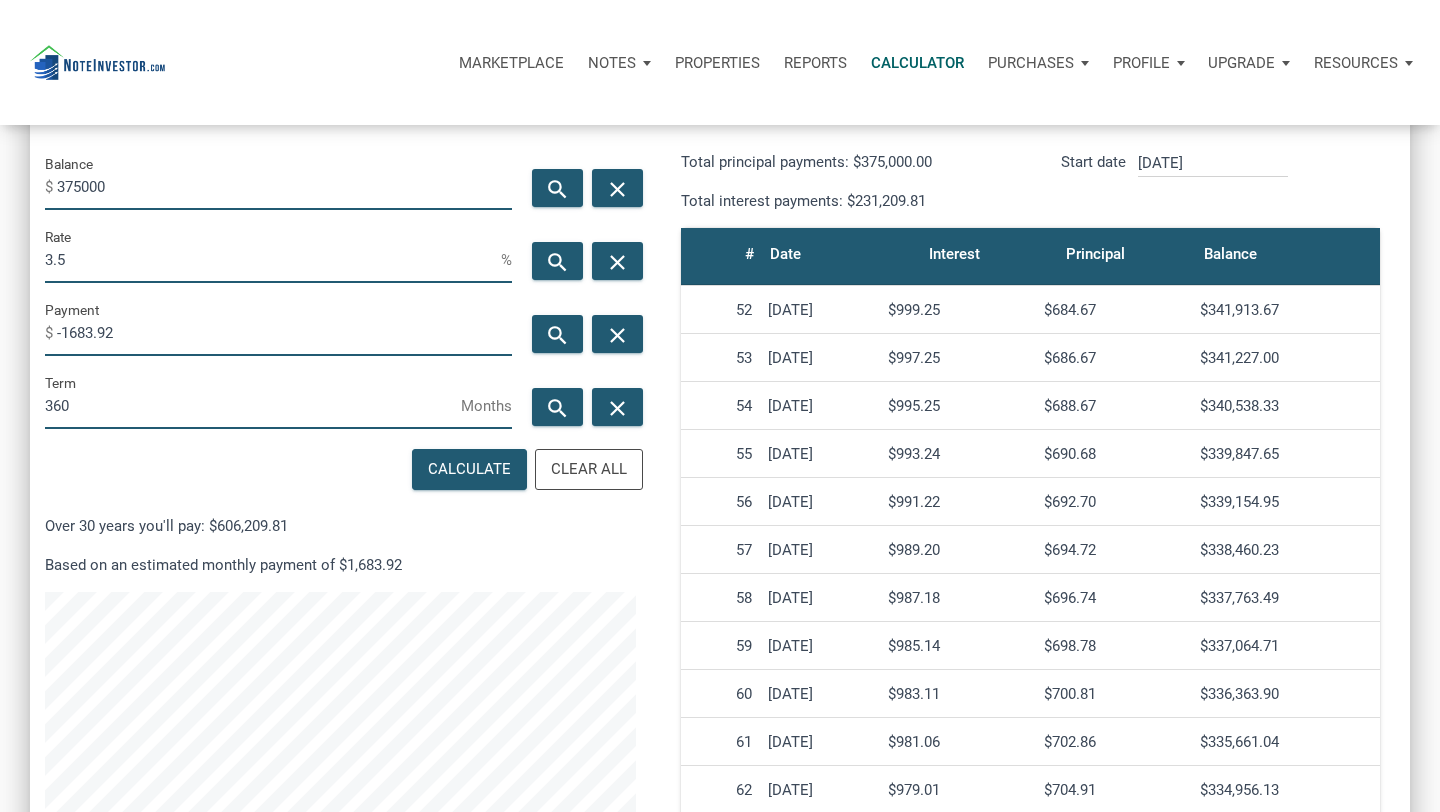 drag, startPoint x: 148, startPoint y: 192, endPoint x: 53, endPoint y: 188, distance: 95.084175 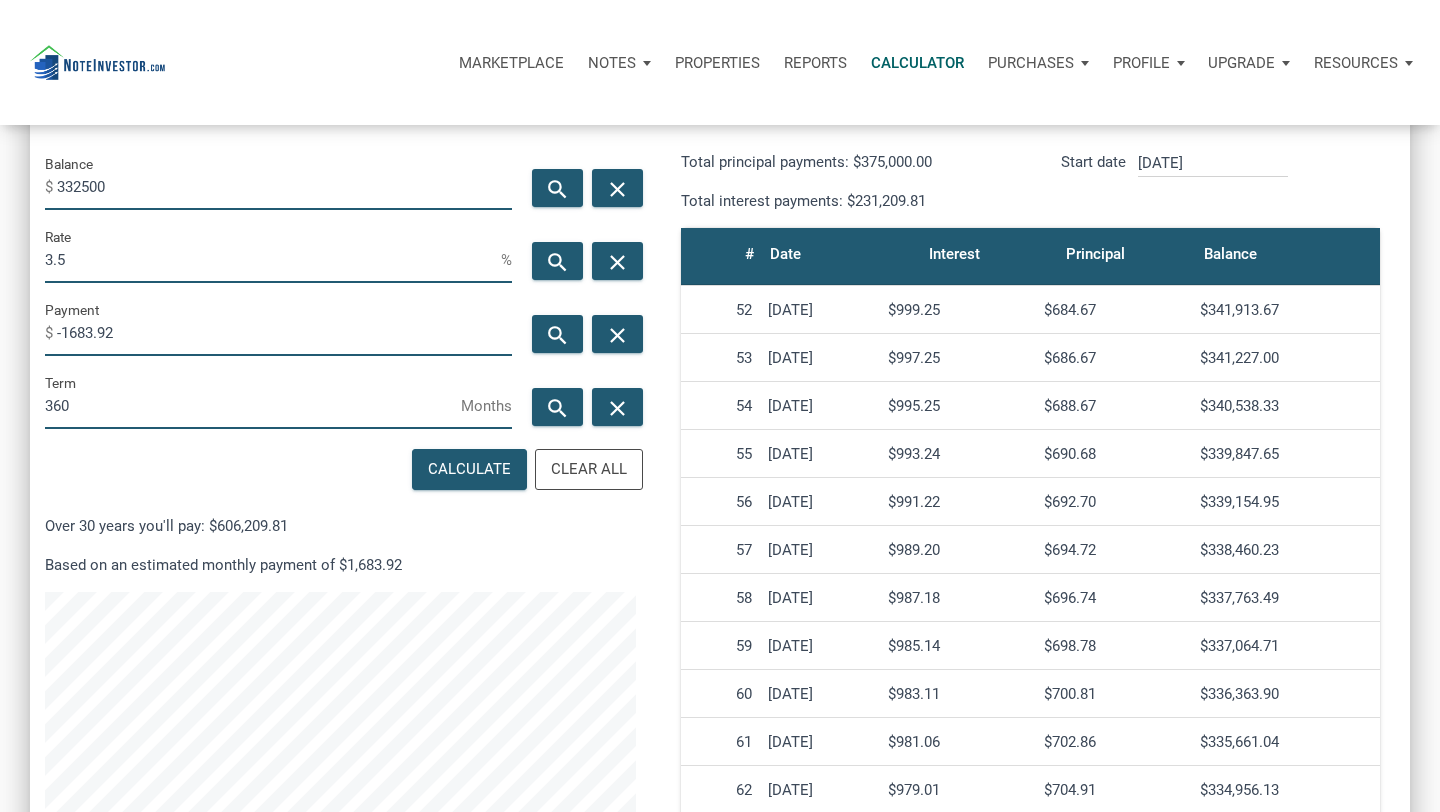 type on "332500" 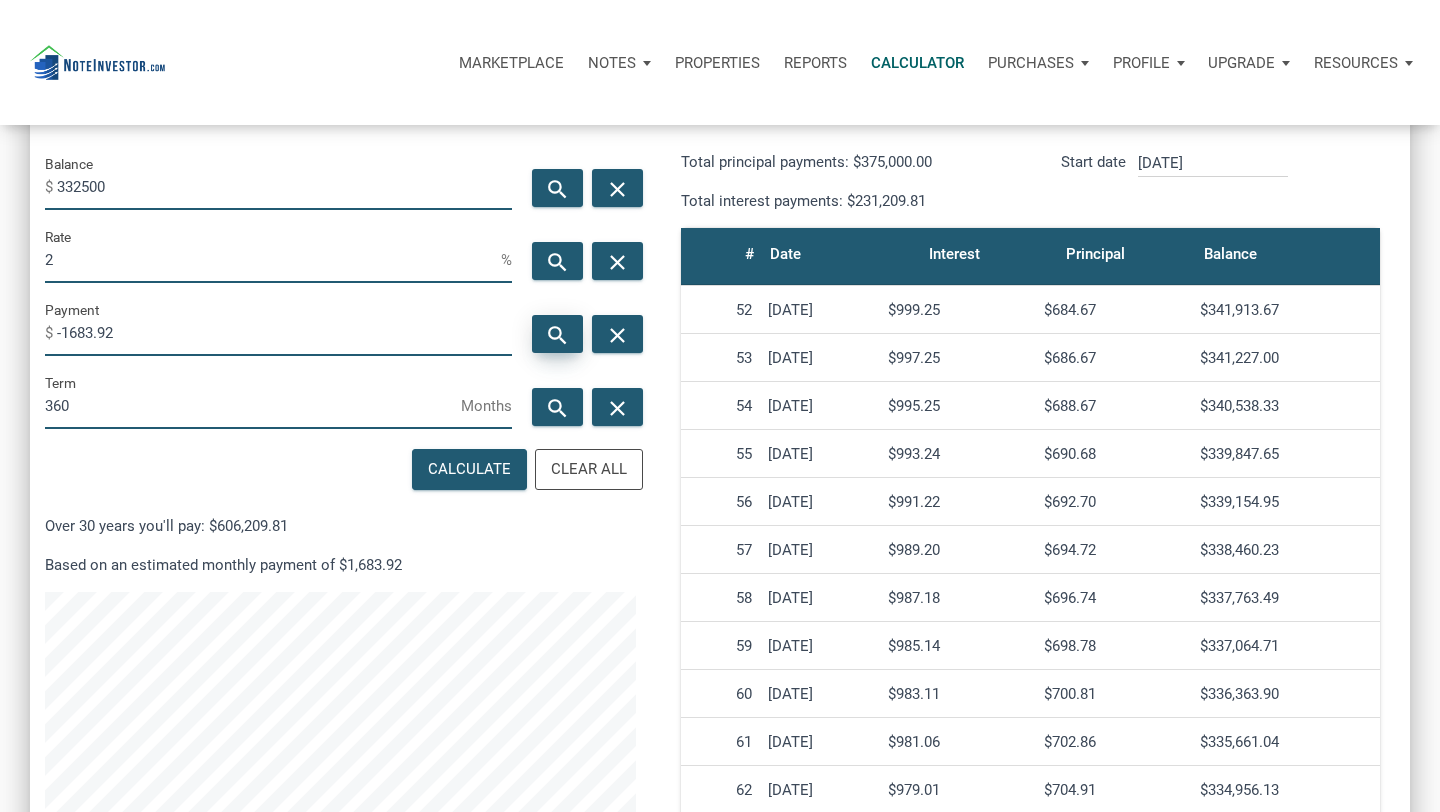 type on "2" 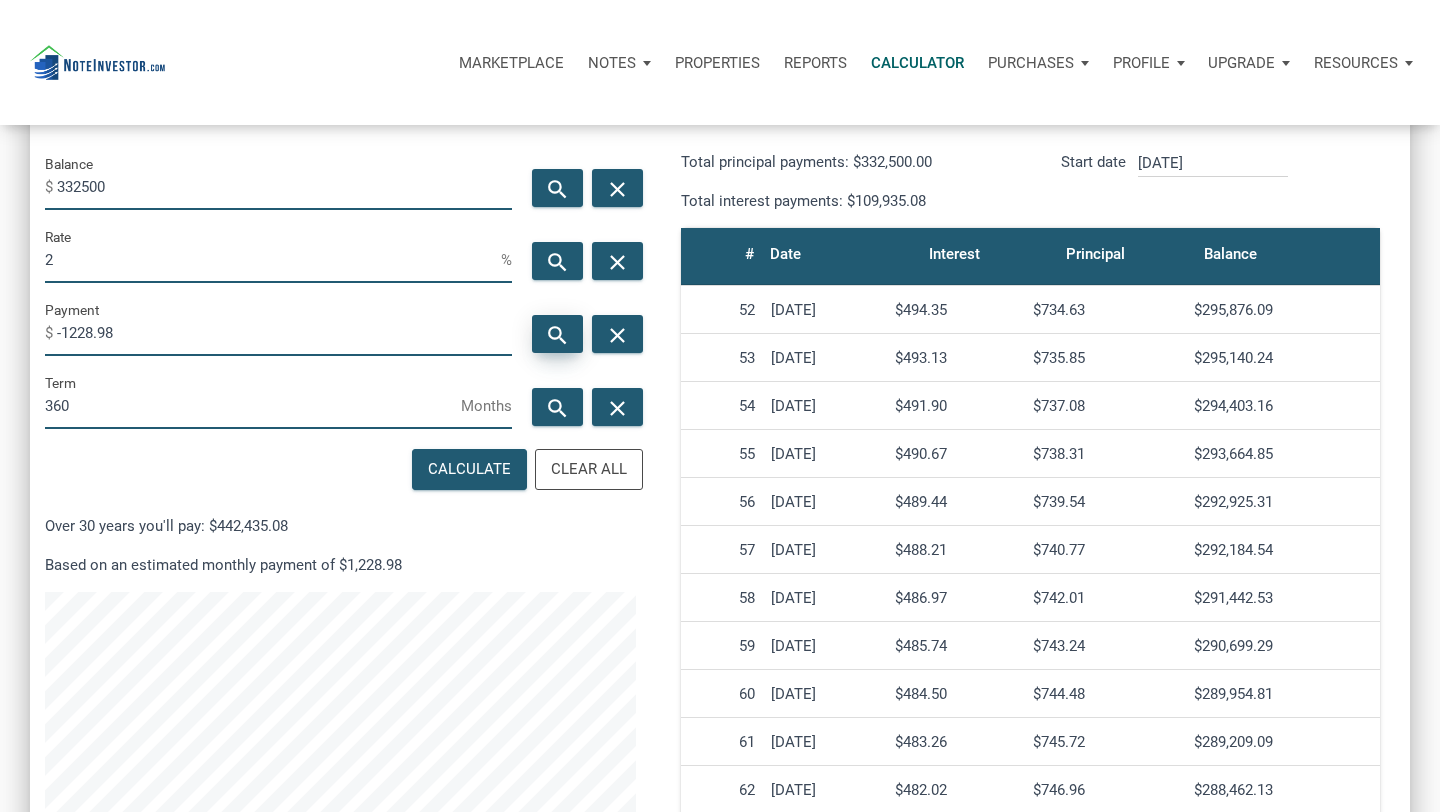 scroll, scrollTop: 999036, scrollLeft: 998620, axis: both 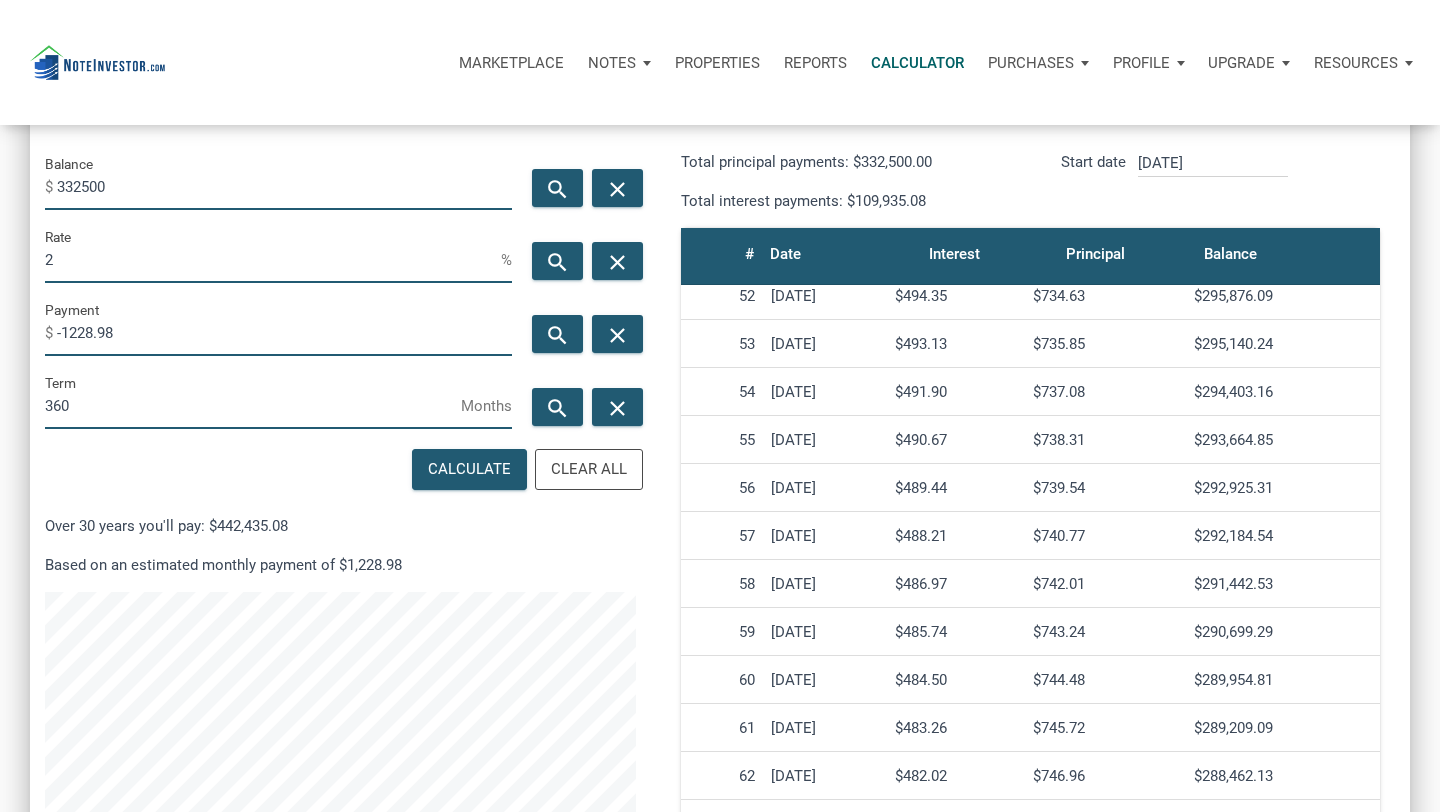 click on "332500" at bounding box center [284, 187] 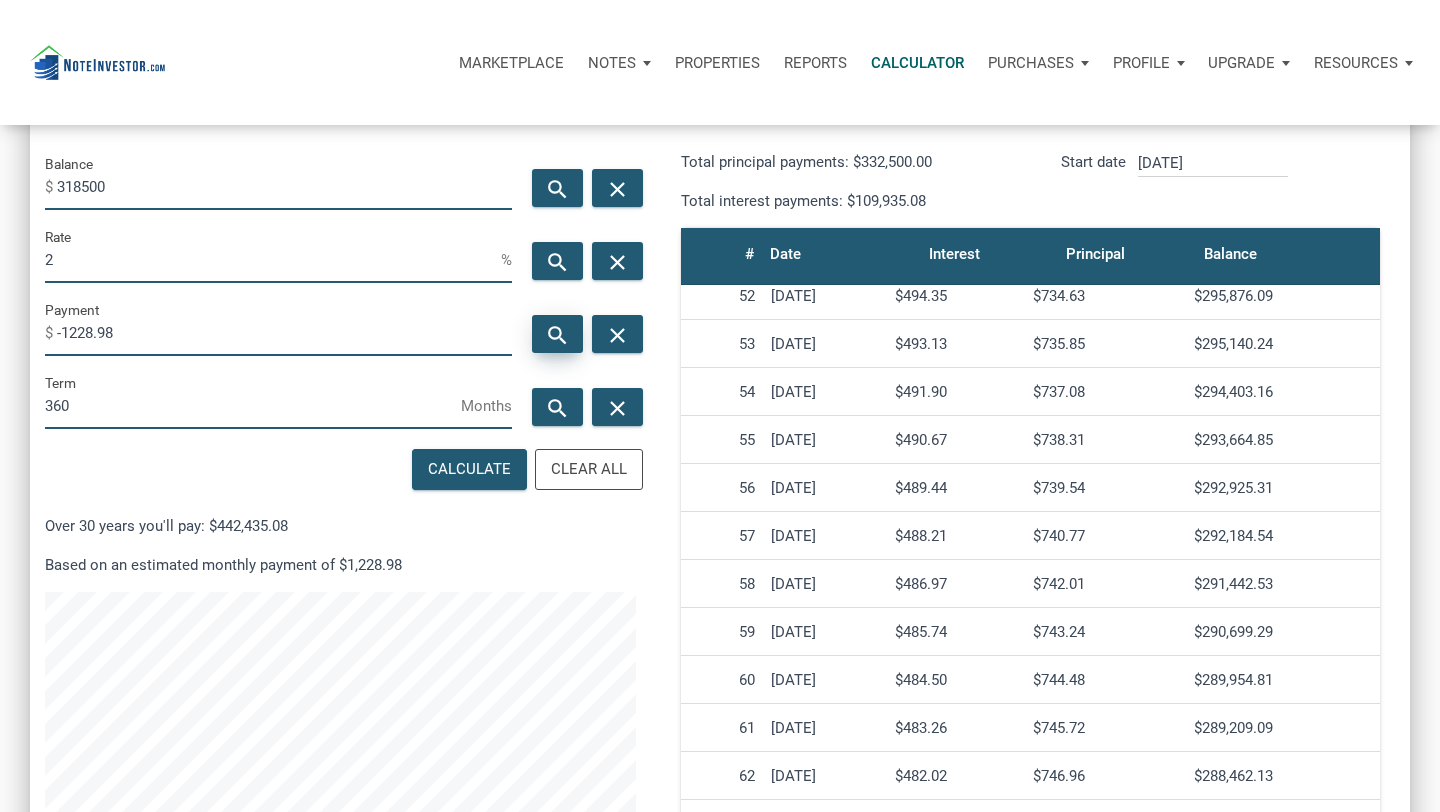 type on "318500" 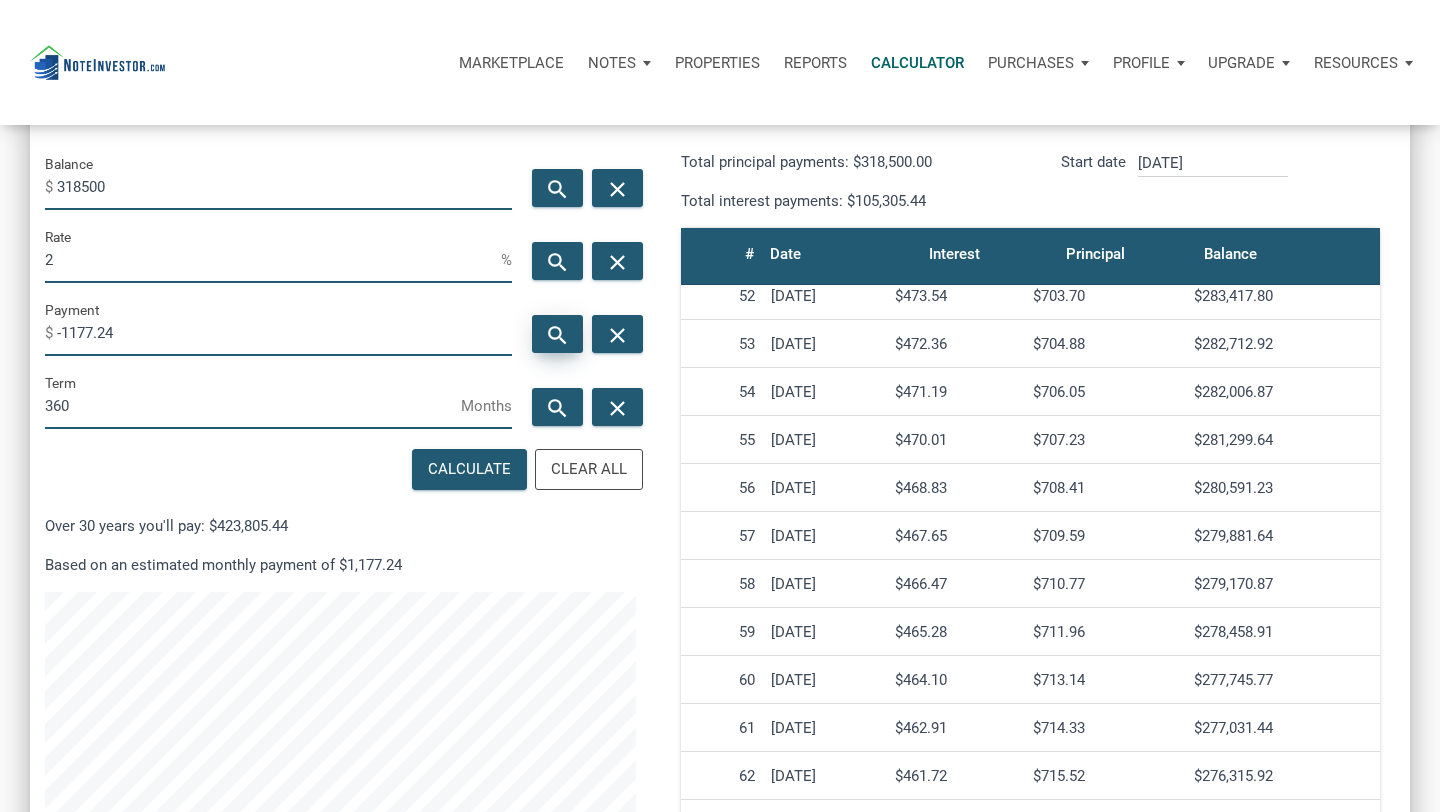 scroll, scrollTop: 999036, scrollLeft: 998620, axis: both 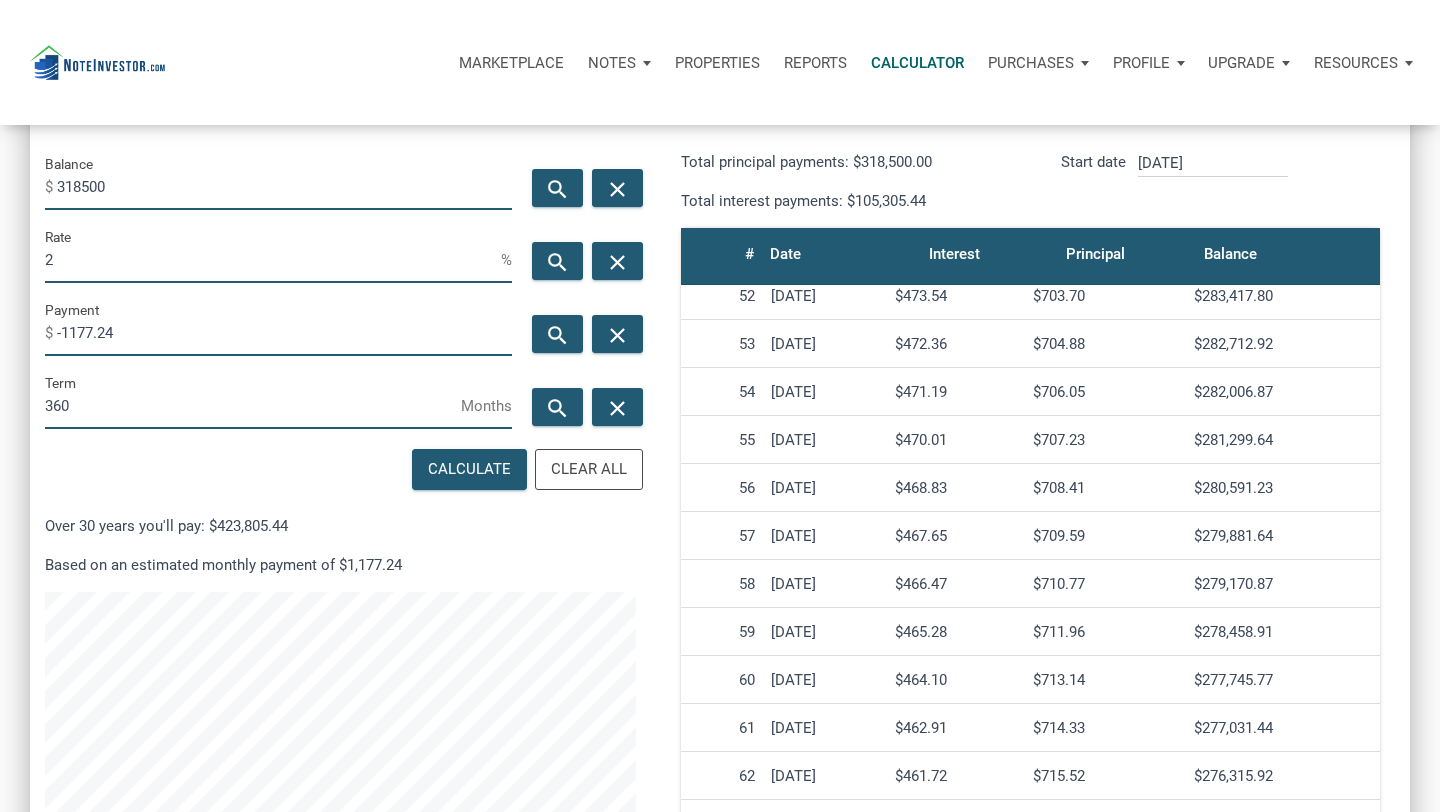 click on "318500" at bounding box center (284, 187) 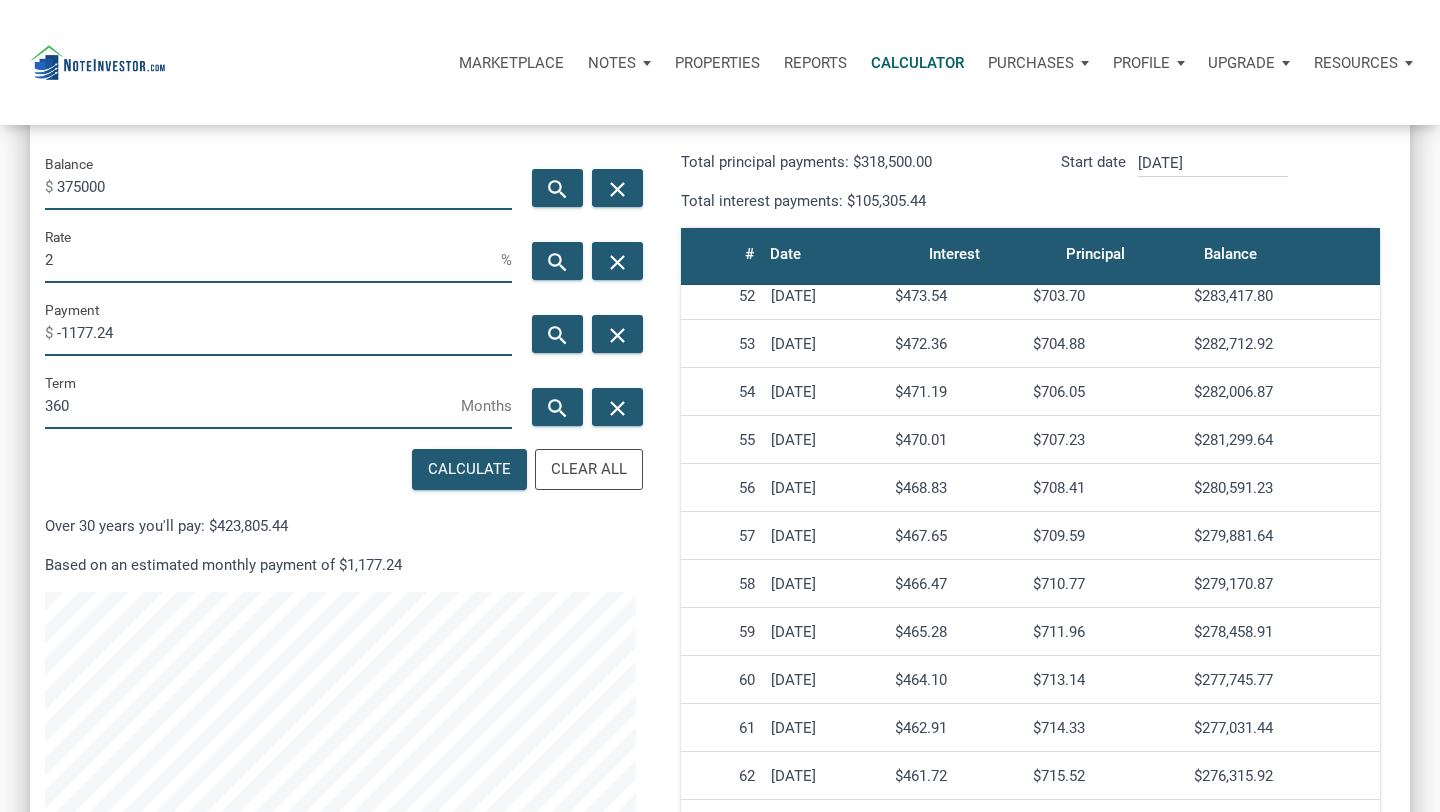 type on "375000" 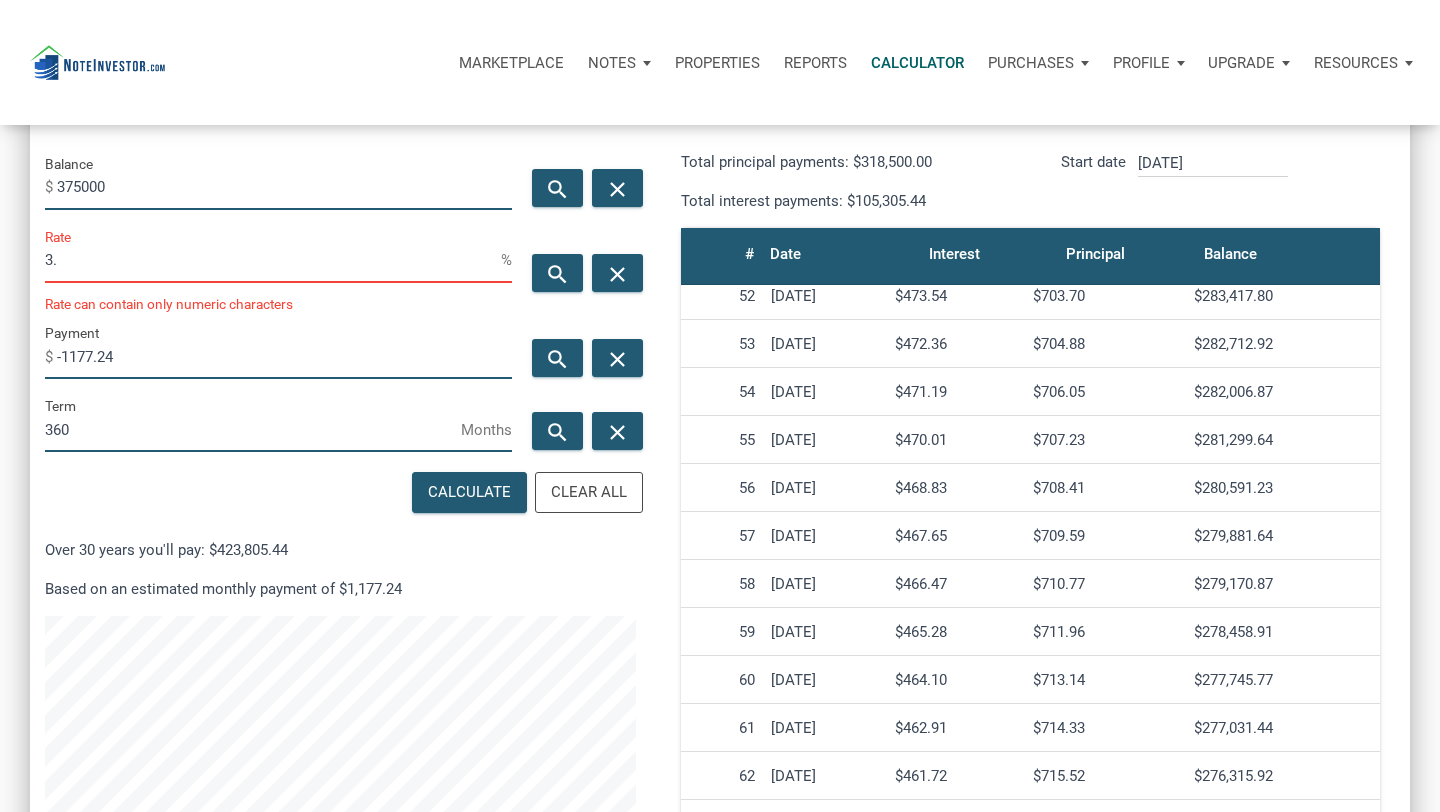 scroll, scrollTop: 999012, scrollLeft: 998620, axis: both 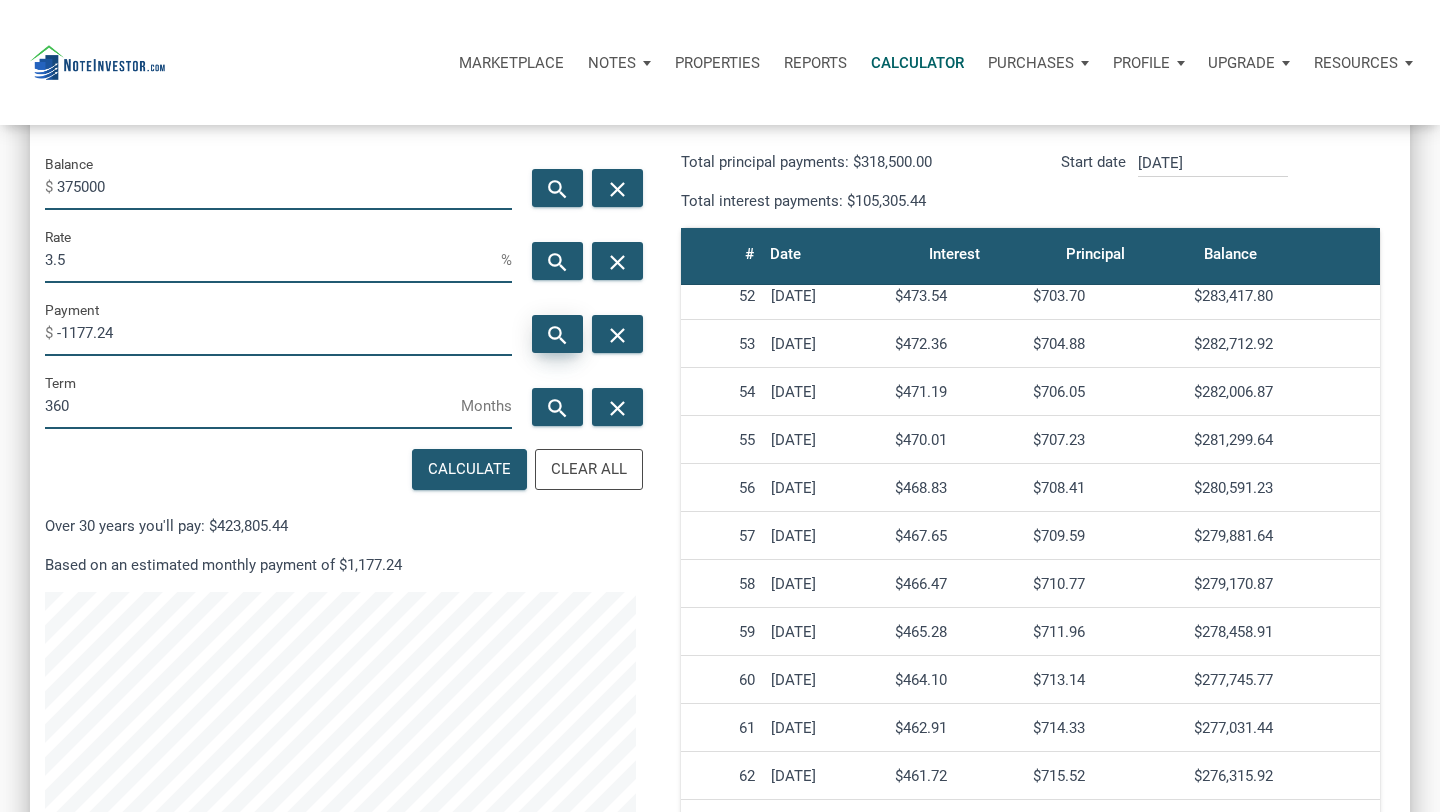 type on "3.5" 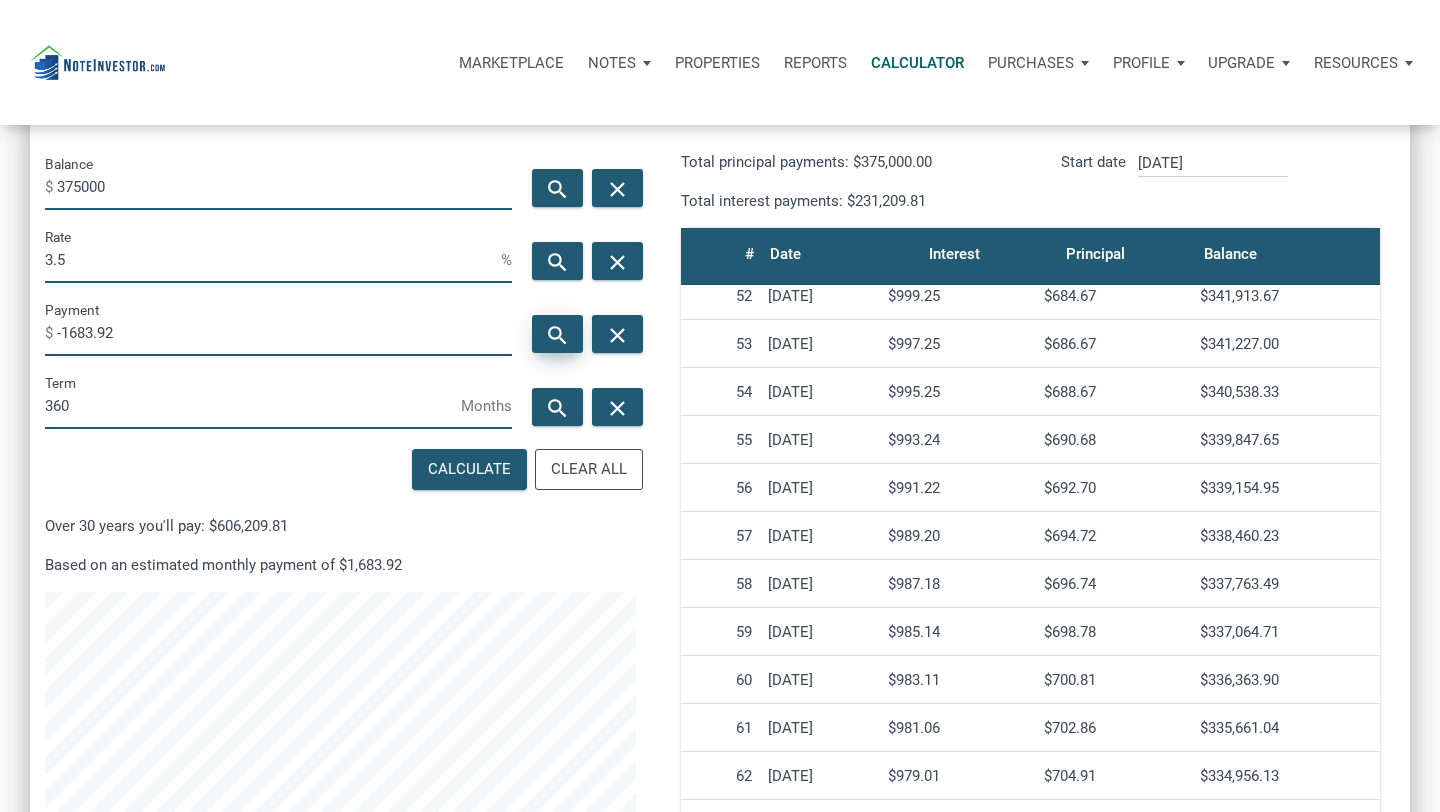 scroll, scrollTop: 999036, scrollLeft: 998620, axis: both 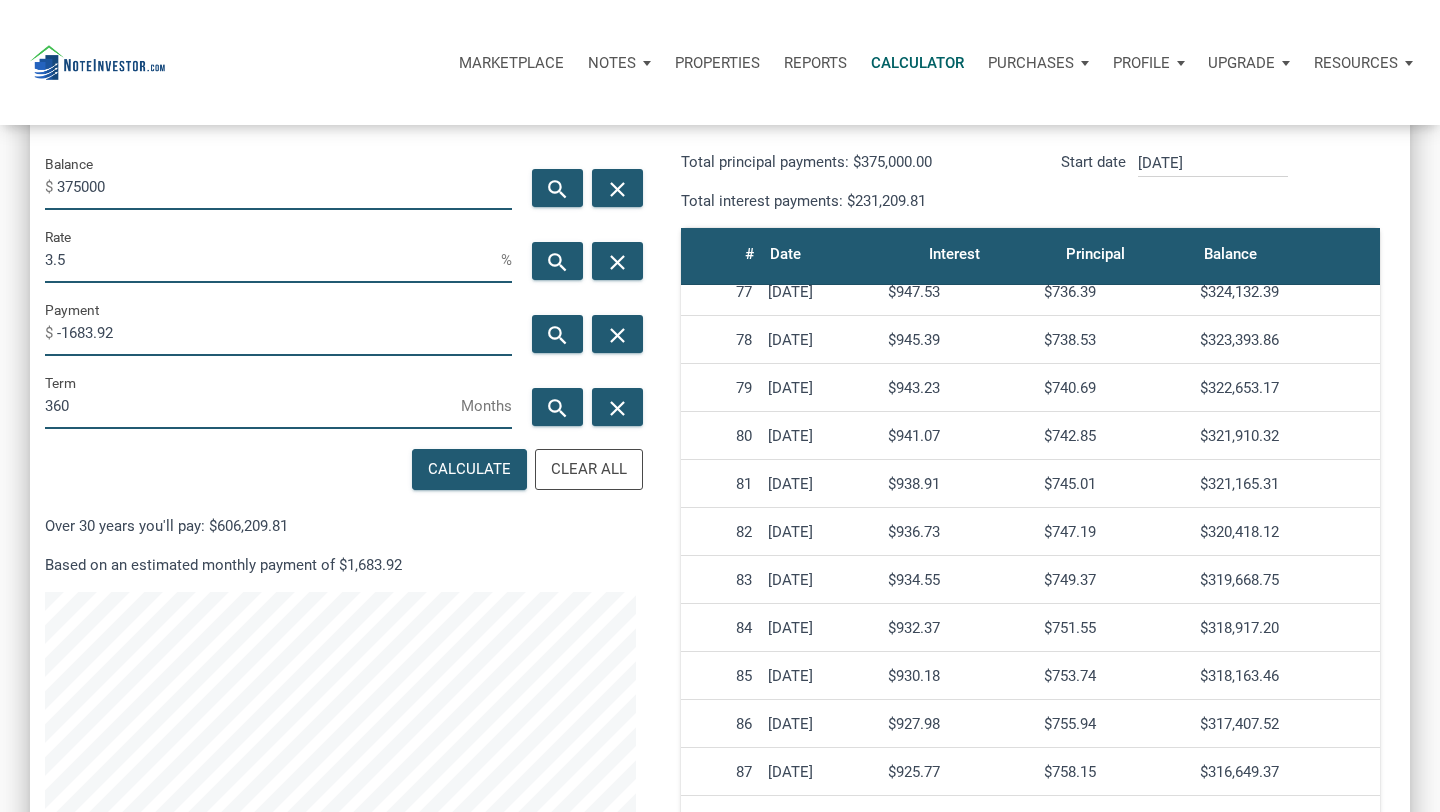 drag, startPoint x: 1288, startPoint y: 437, endPoint x: 1203, endPoint y: 439, distance: 85.02353 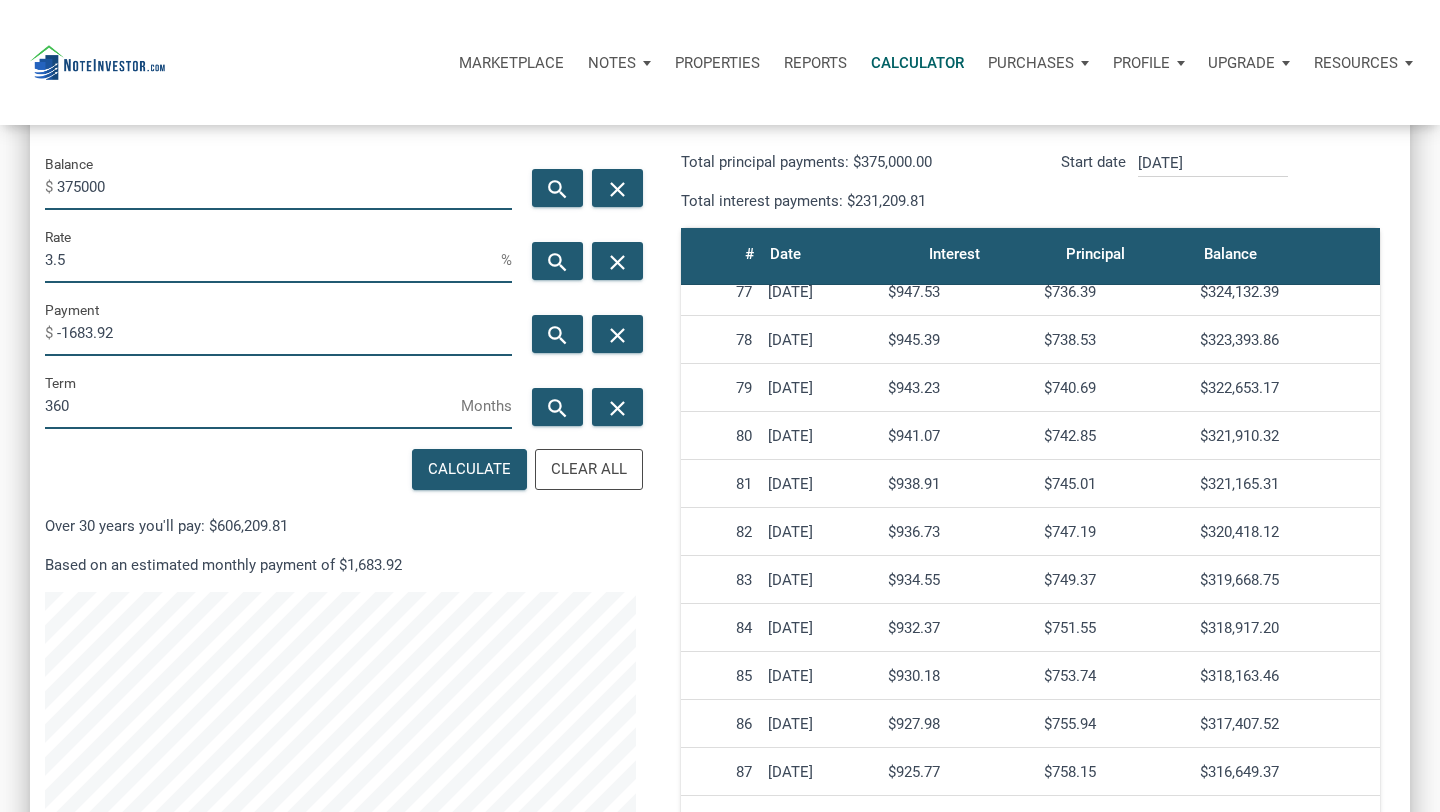 copy on "321,910.32" 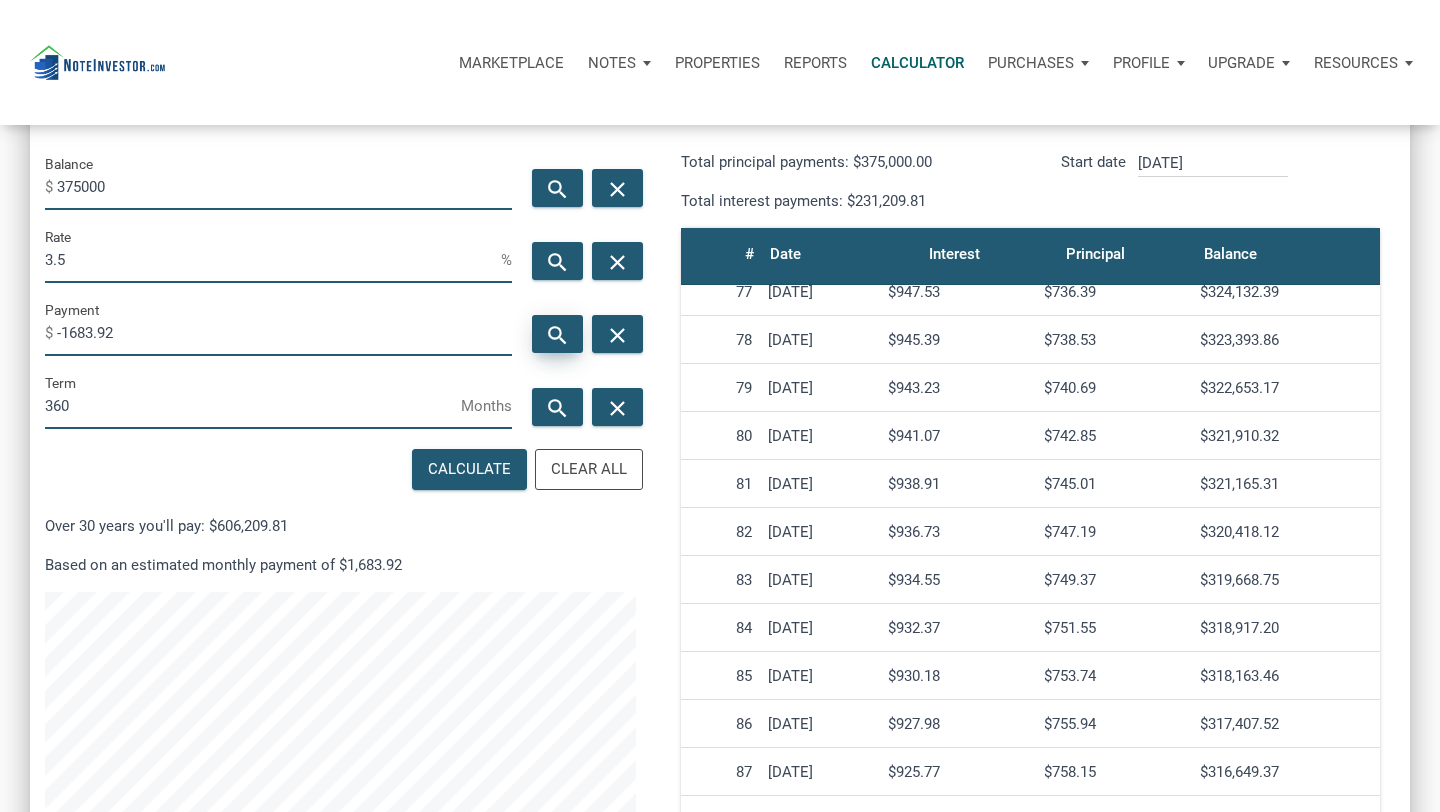 click on "search" at bounding box center [558, 335] 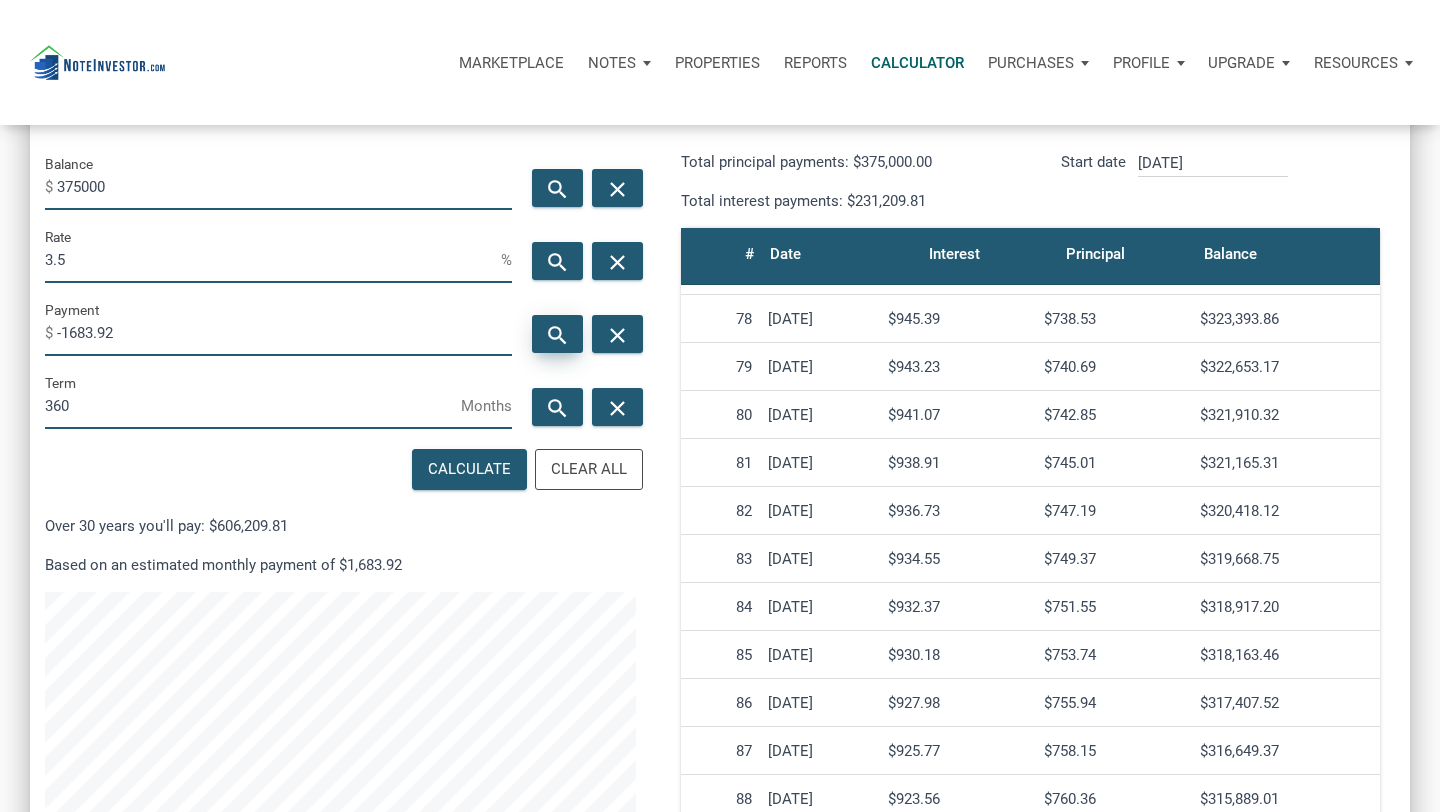 scroll, scrollTop: 3692, scrollLeft: 0, axis: vertical 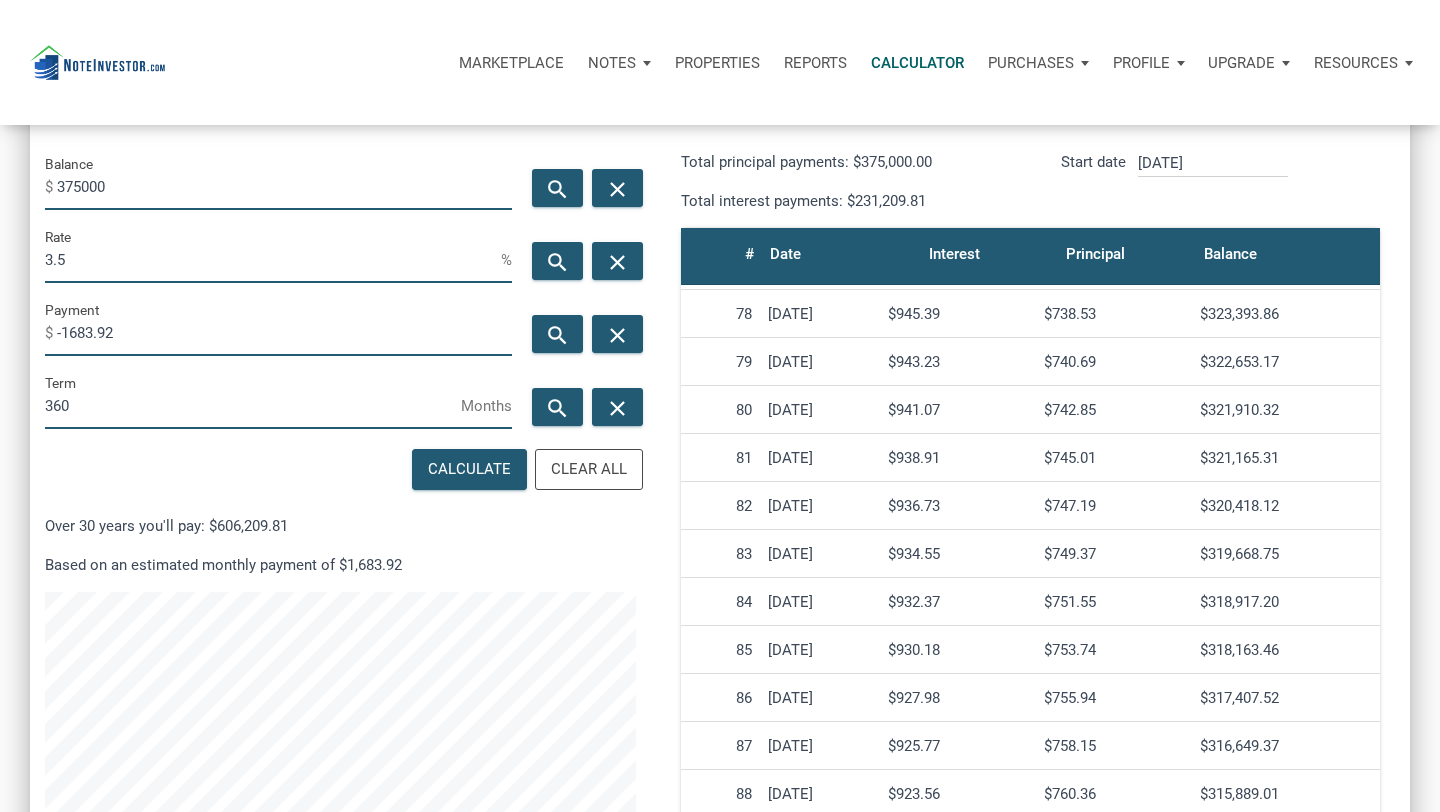 drag, startPoint x: 1302, startPoint y: 595, endPoint x: 1207, endPoint y: 603, distance: 95.33625 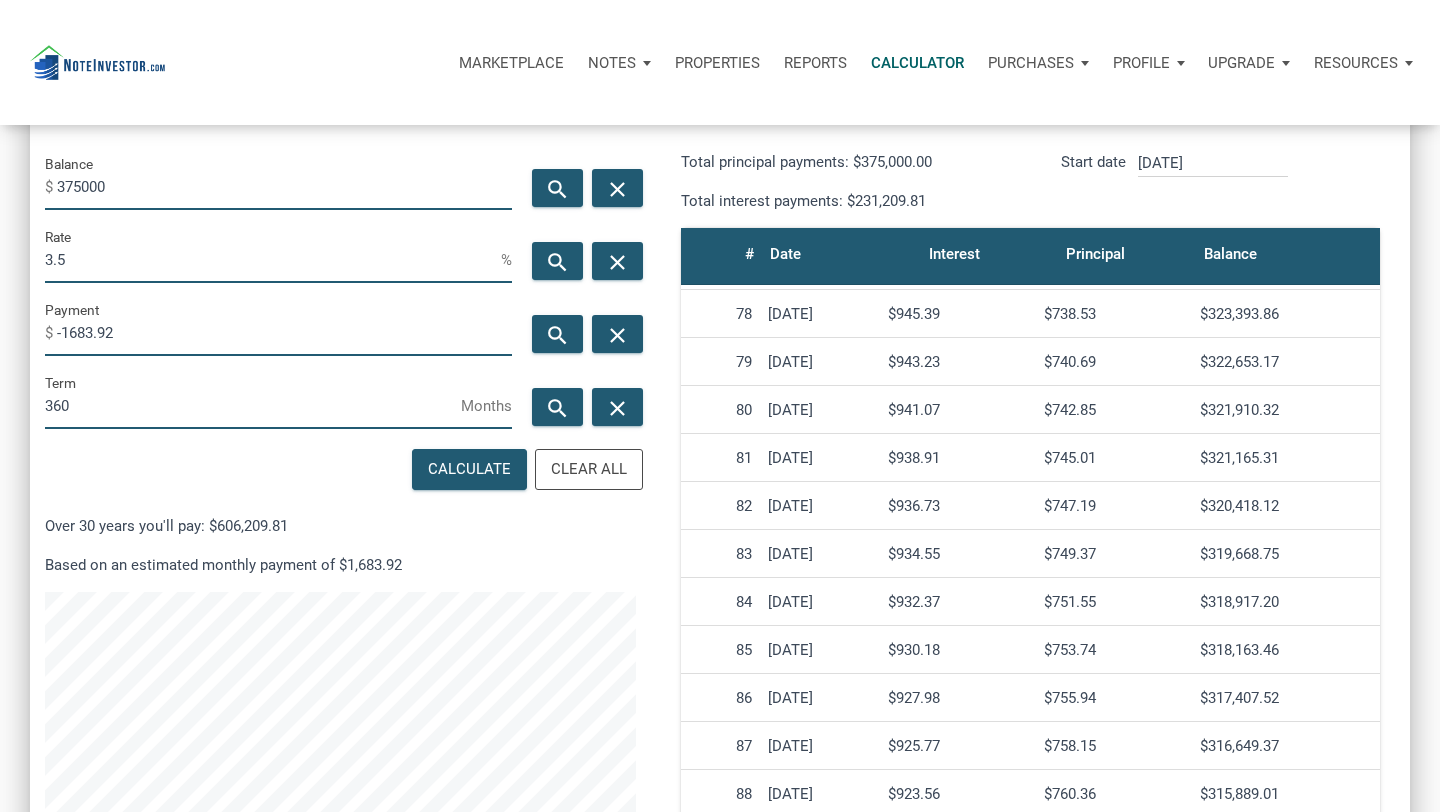 click on "$318,917.20" at bounding box center (1286, 602) 